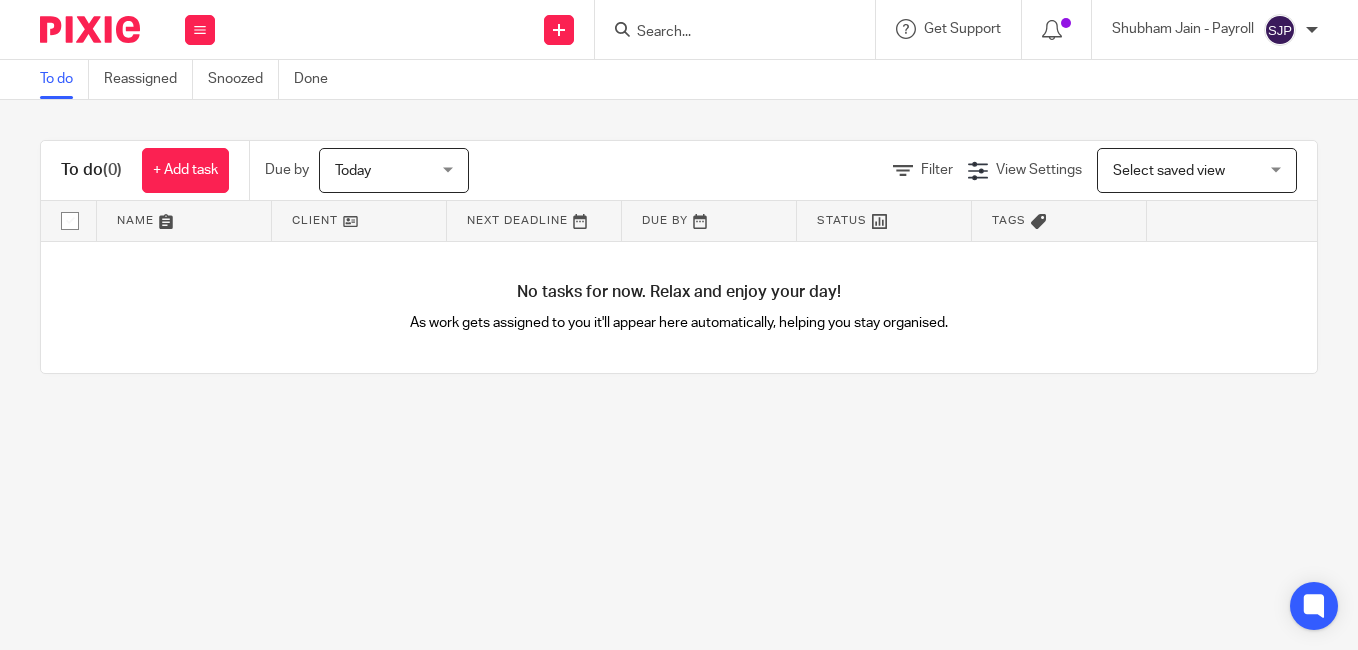 scroll, scrollTop: 0, scrollLeft: 0, axis: both 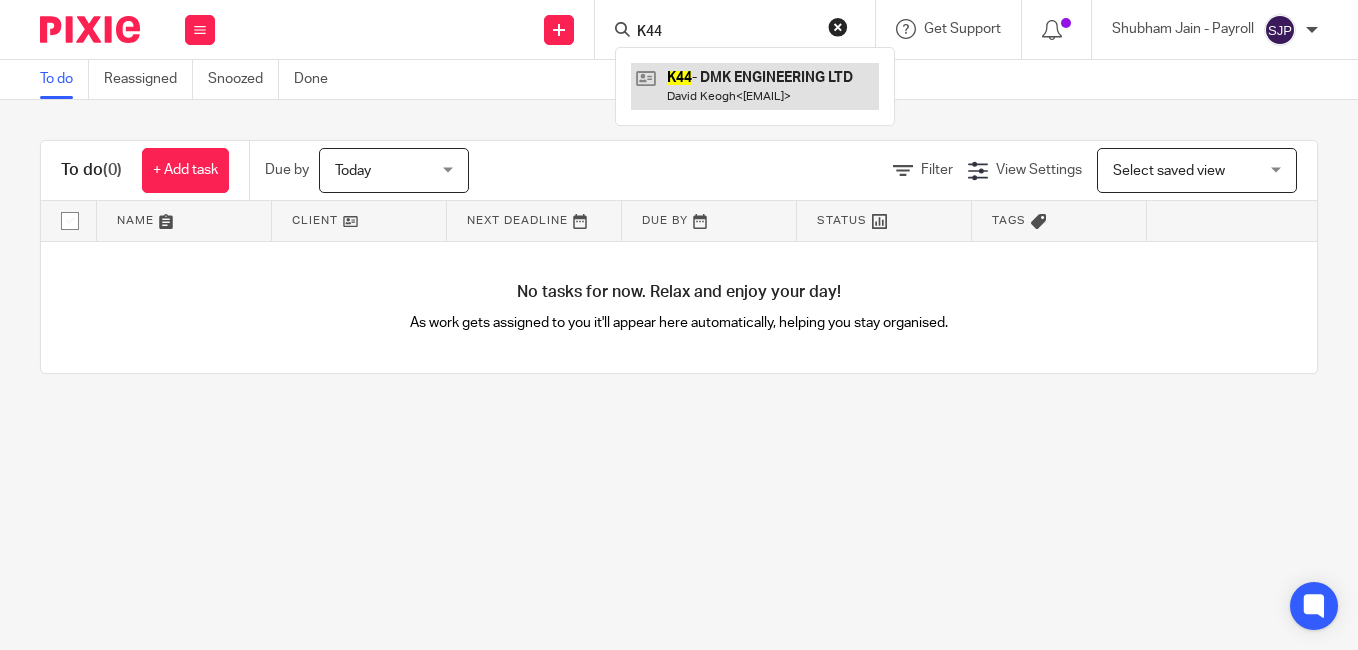type on "K44" 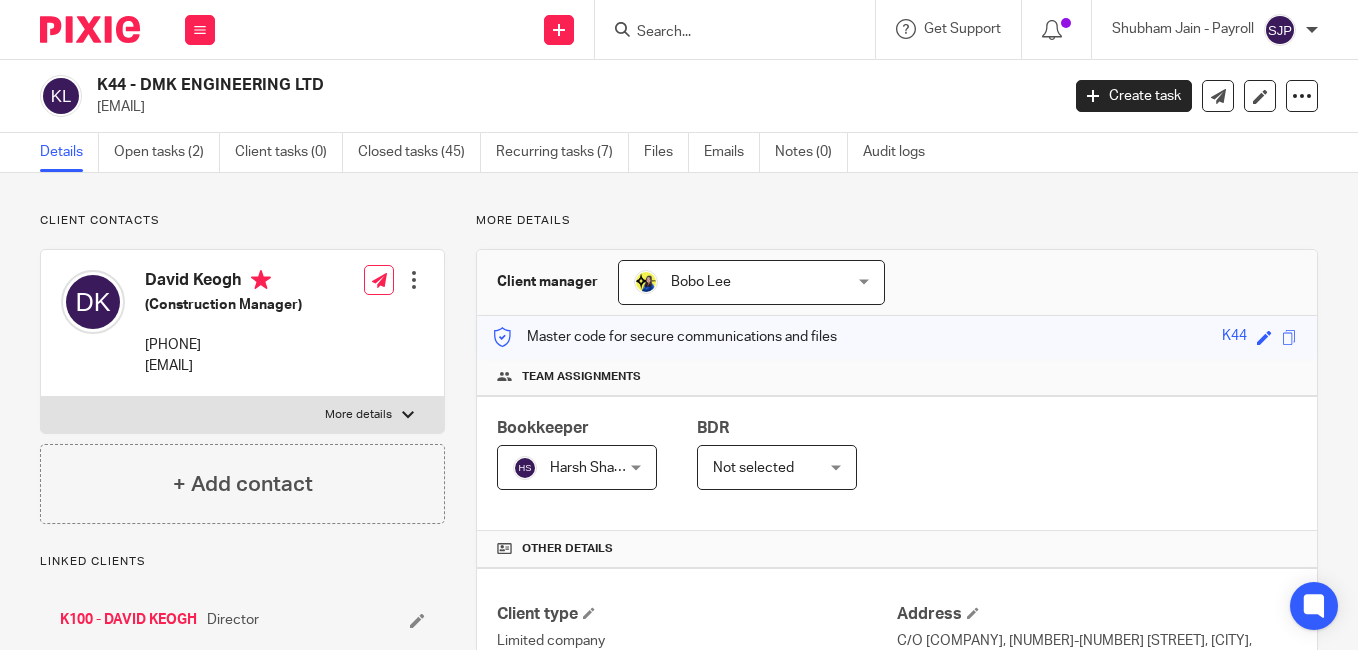 scroll, scrollTop: 0, scrollLeft: 0, axis: both 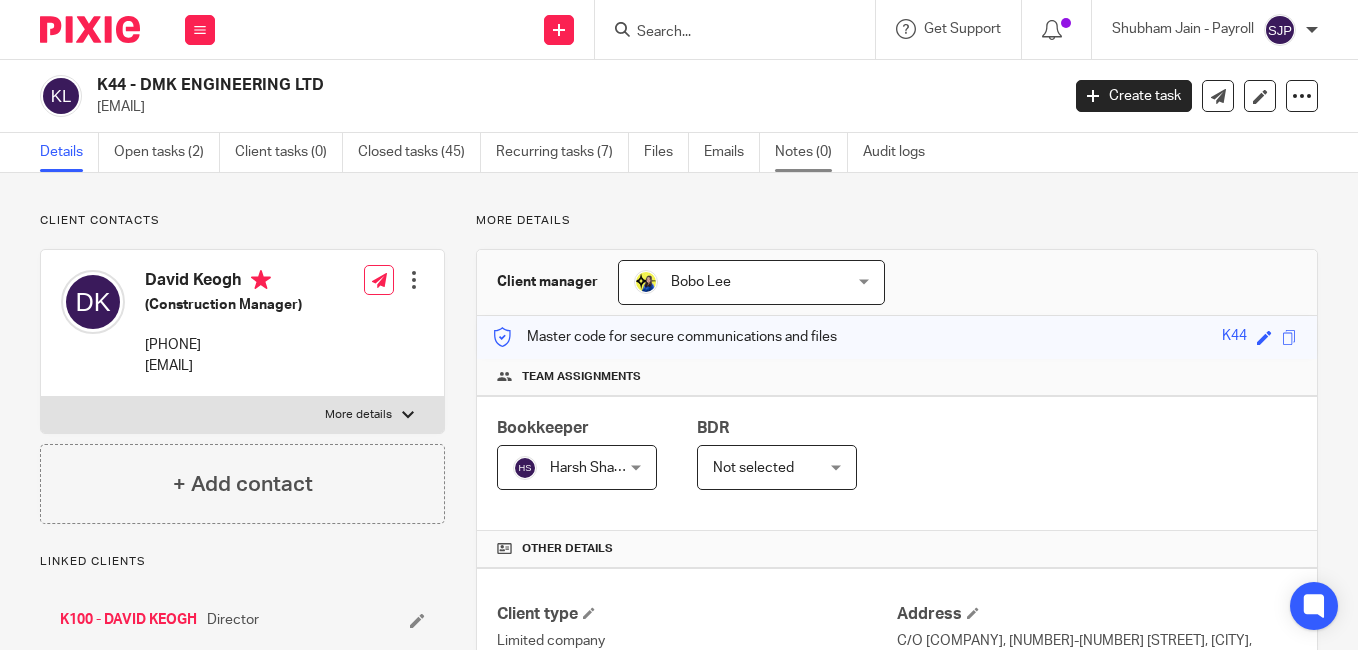 click on "Notes (0)" at bounding box center [811, 152] 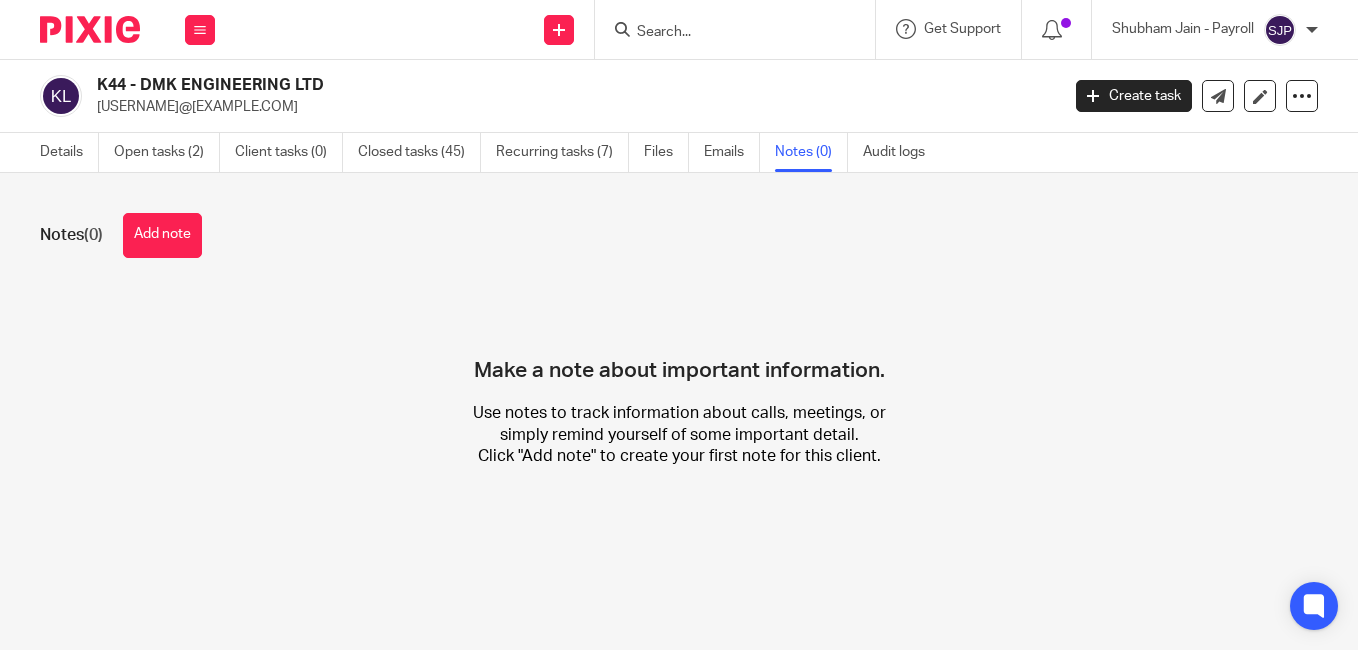 scroll, scrollTop: 0, scrollLeft: 0, axis: both 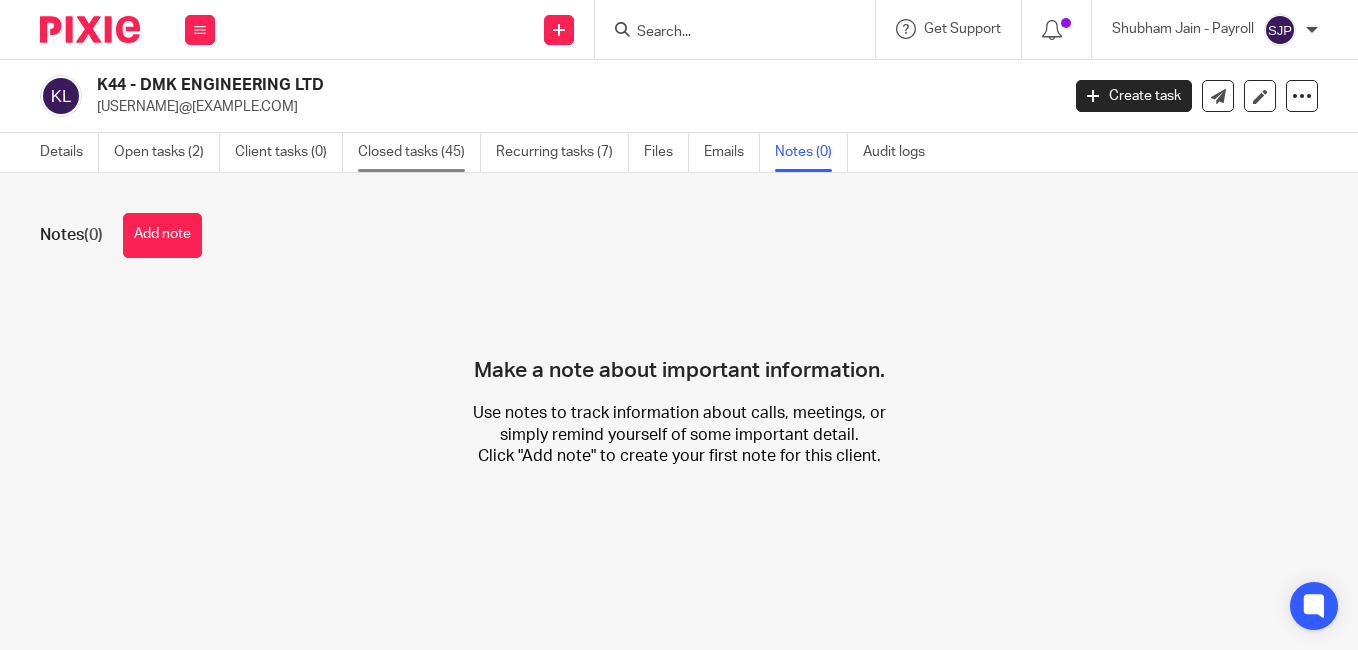click on "Closed tasks (45)" at bounding box center [419, 152] 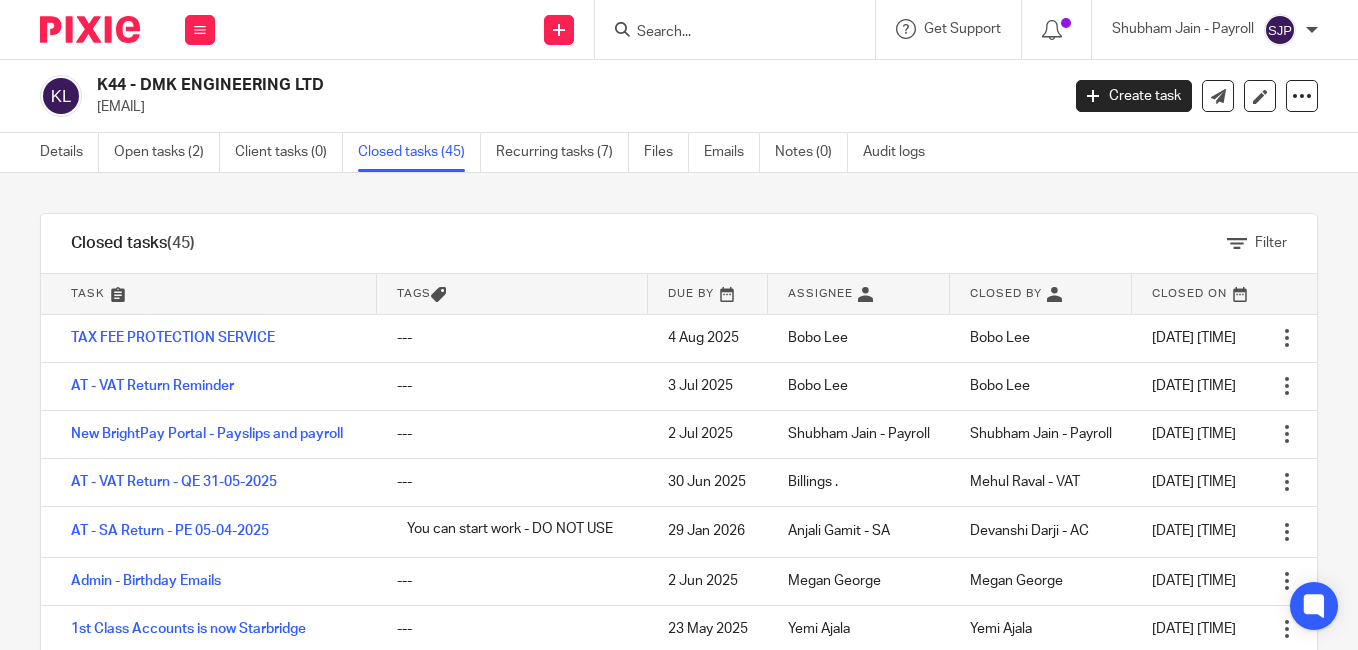 scroll, scrollTop: 0, scrollLeft: 0, axis: both 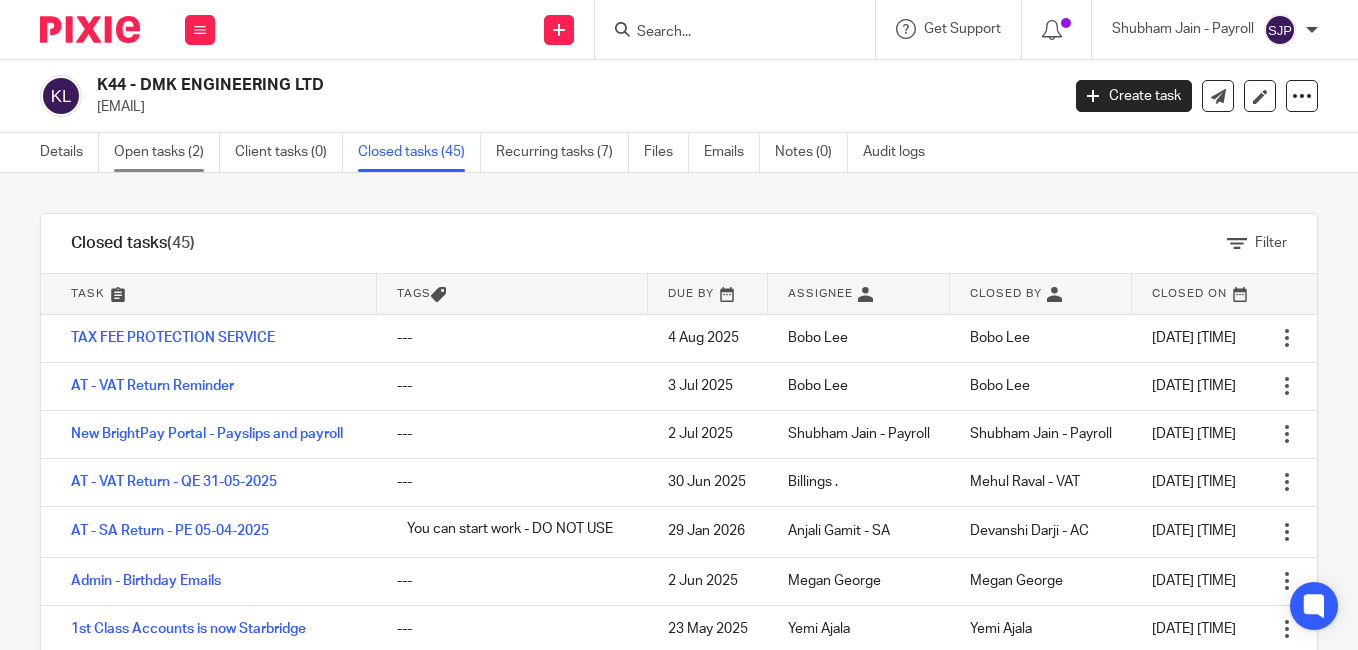 click on "Open tasks (2)" at bounding box center (167, 152) 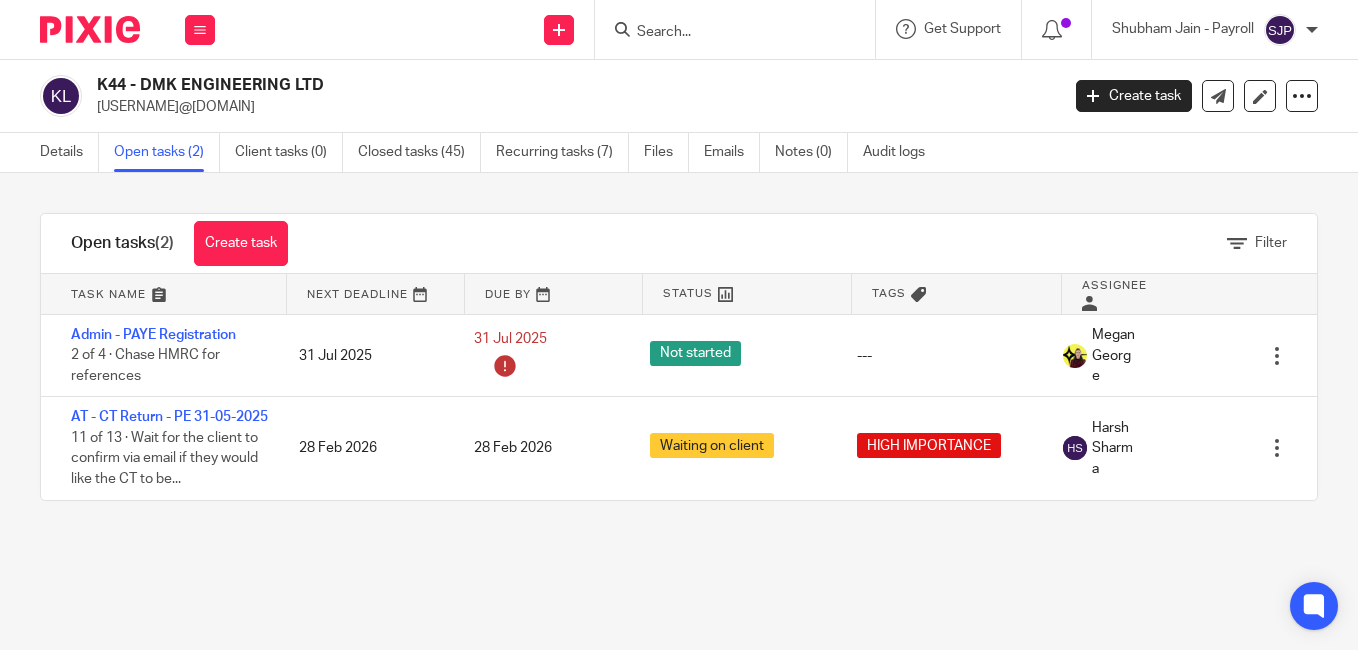 scroll, scrollTop: 0, scrollLeft: 0, axis: both 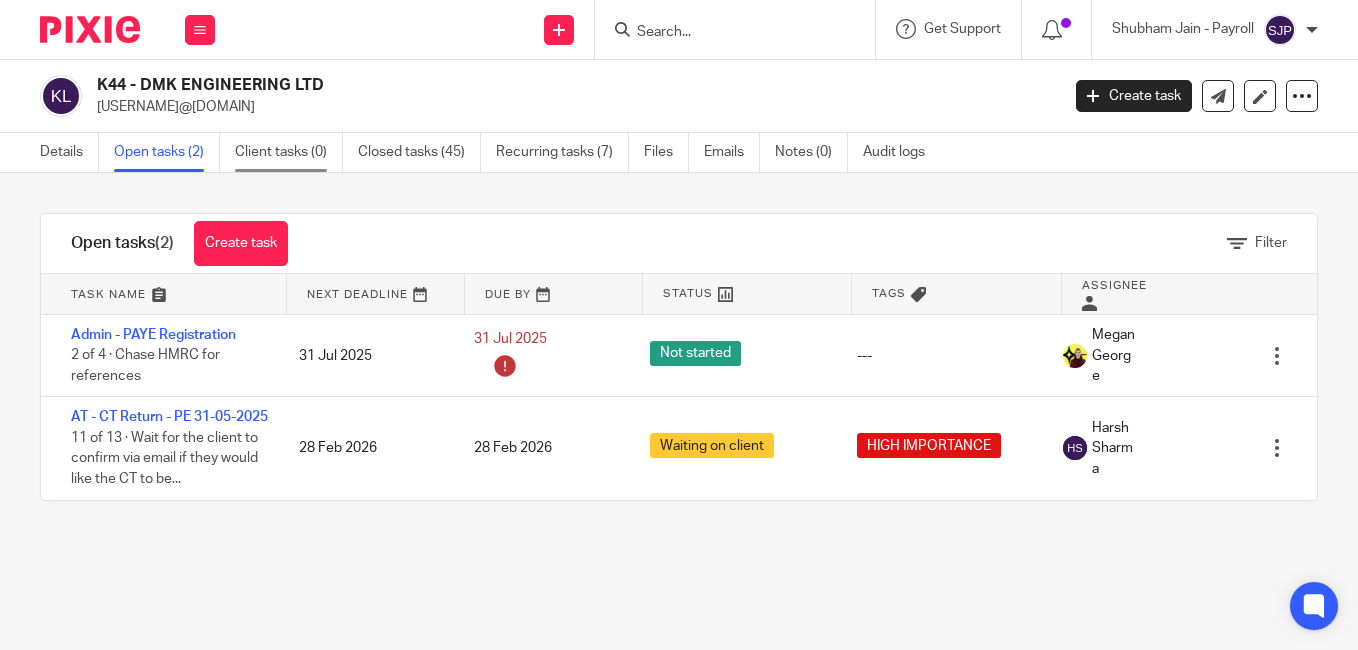 click on "Client tasks (0)" at bounding box center [289, 152] 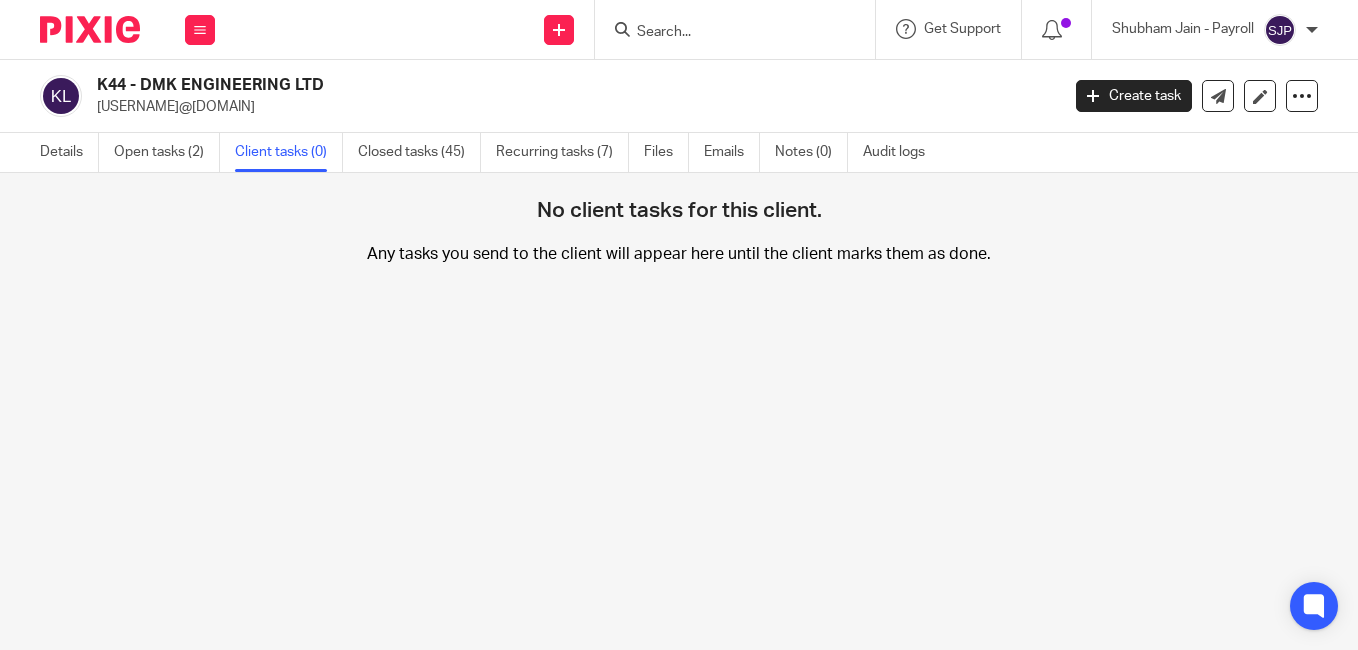 scroll, scrollTop: 0, scrollLeft: 0, axis: both 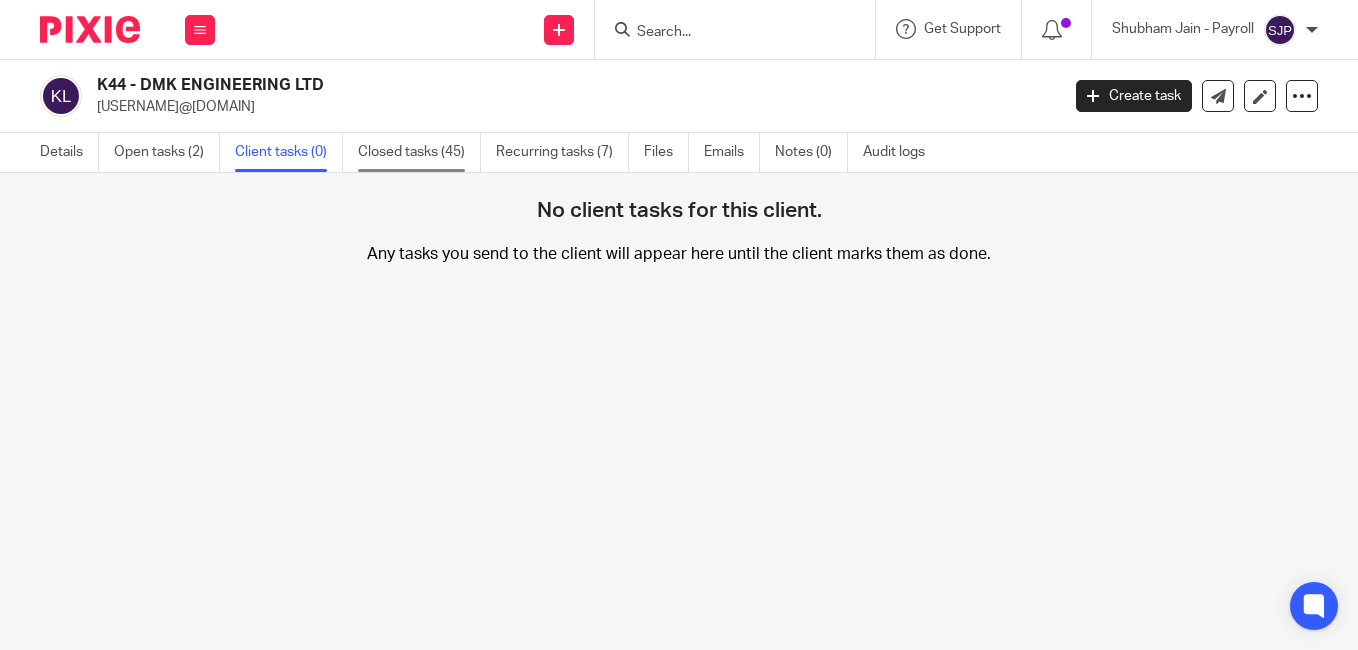 click on "Closed tasks (45)" at bounding box center [419, 152] 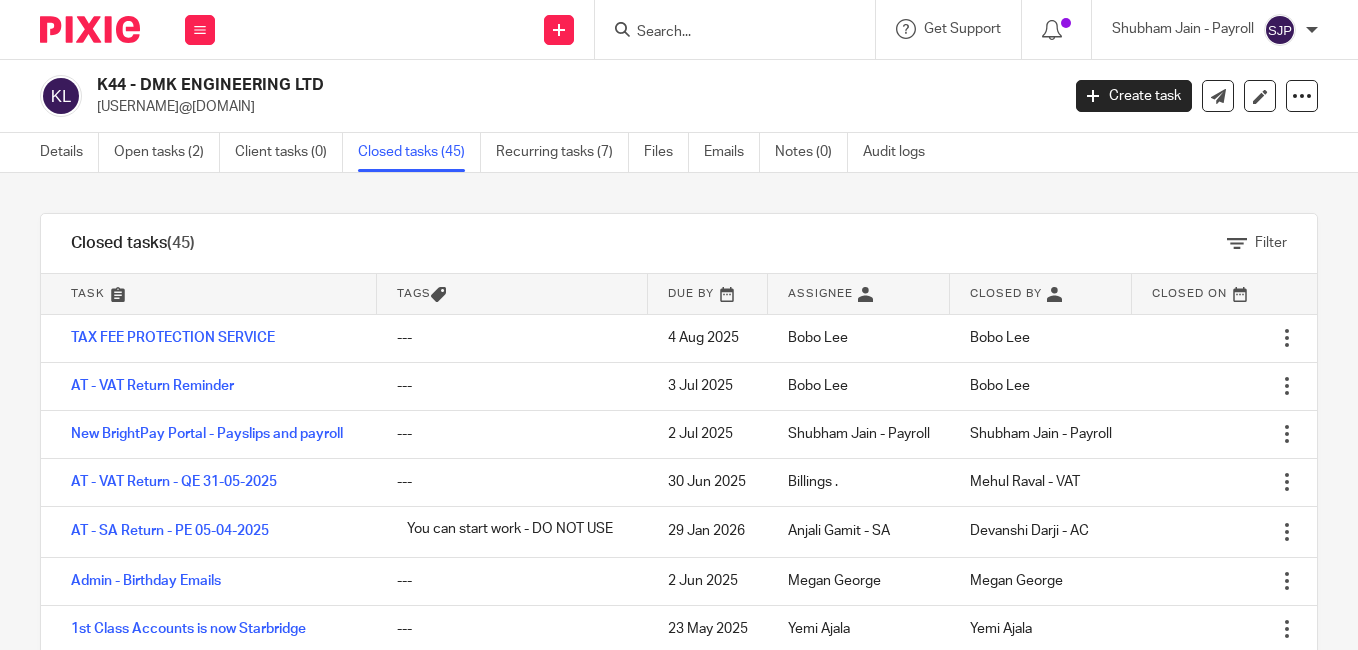 scroll, scrollTop: 0, scrollLeft: 0, axis: both 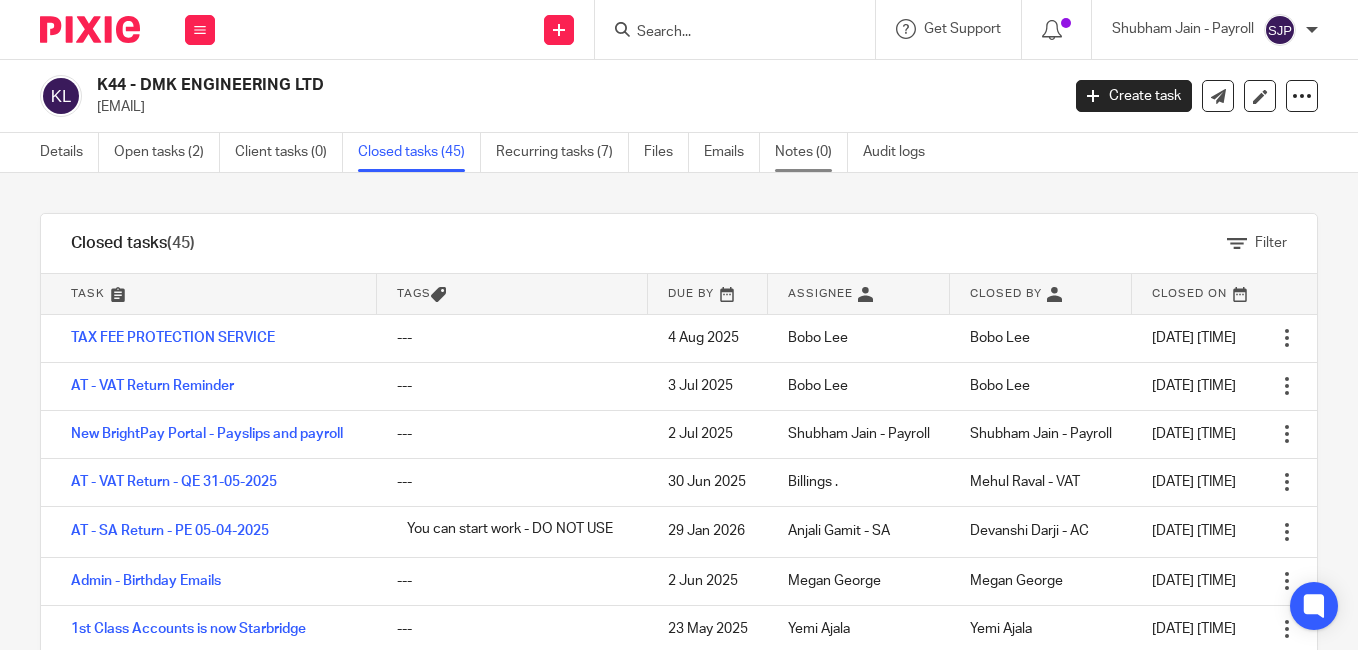 click on "Notes (0)" at bounding box center [811, 152] 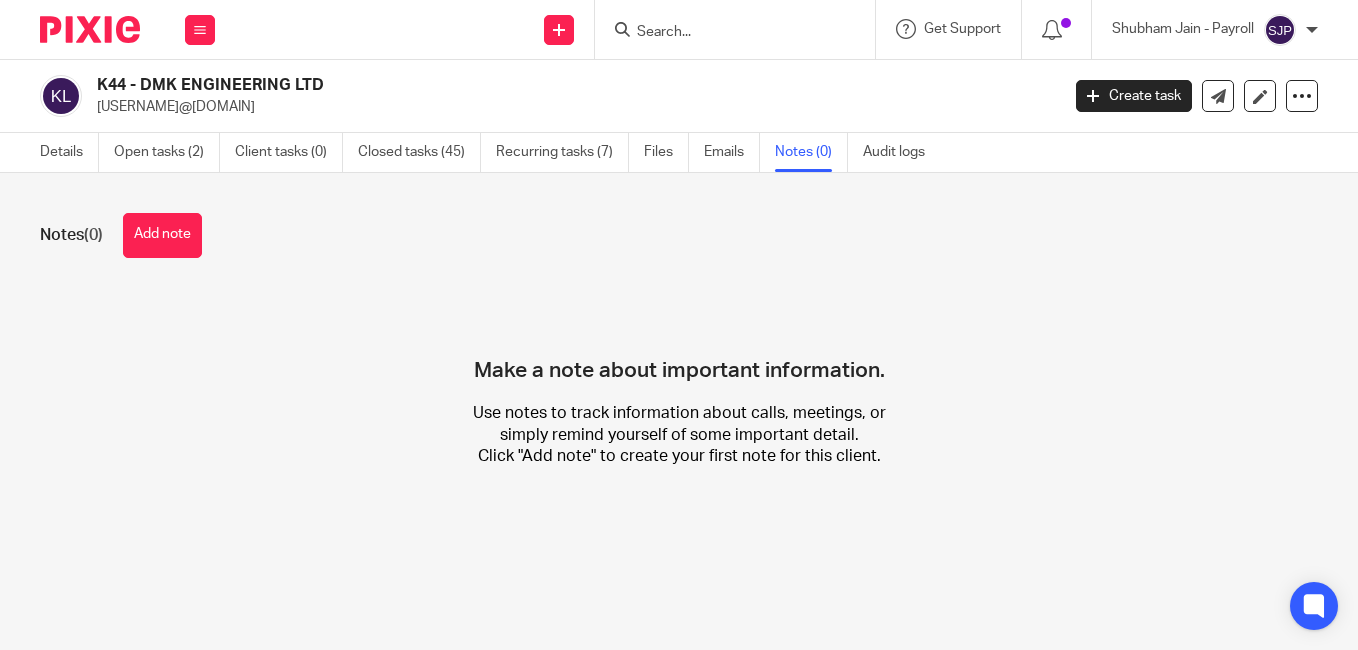 scroll, scrollTop: 0, scrollLeft: 0, axis: both 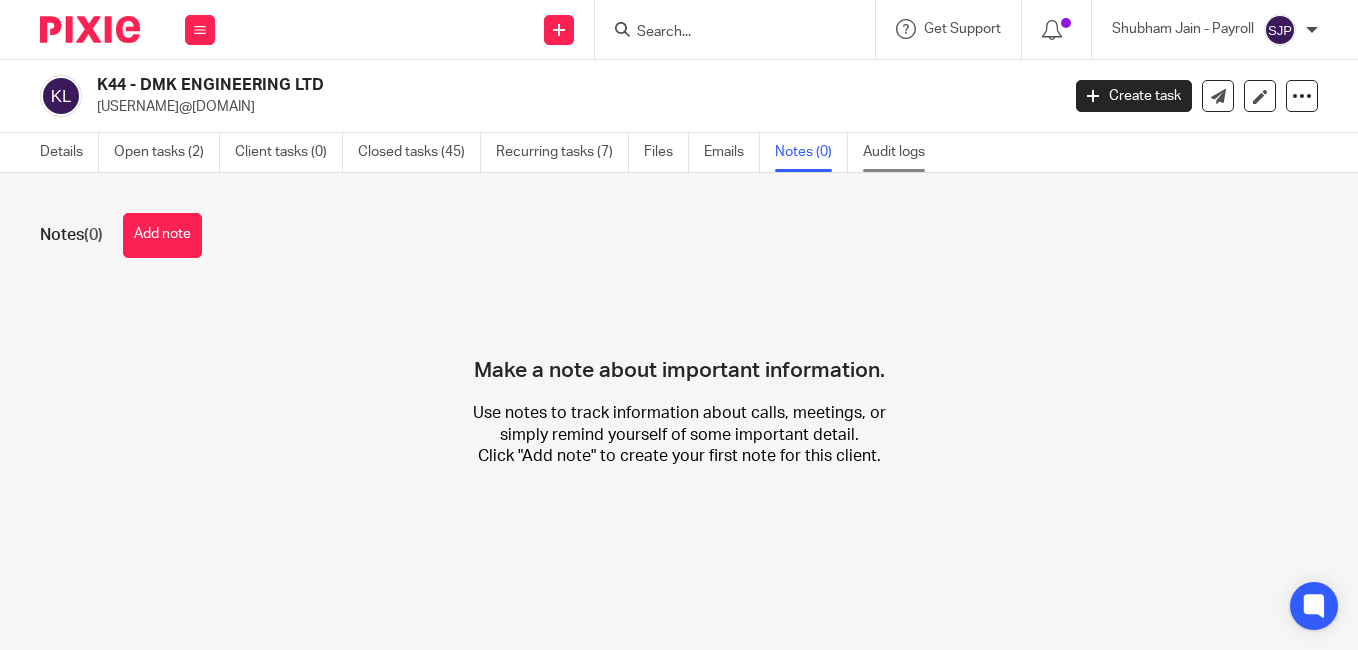 click on "Audit logs" at bounding box center [901, 152] 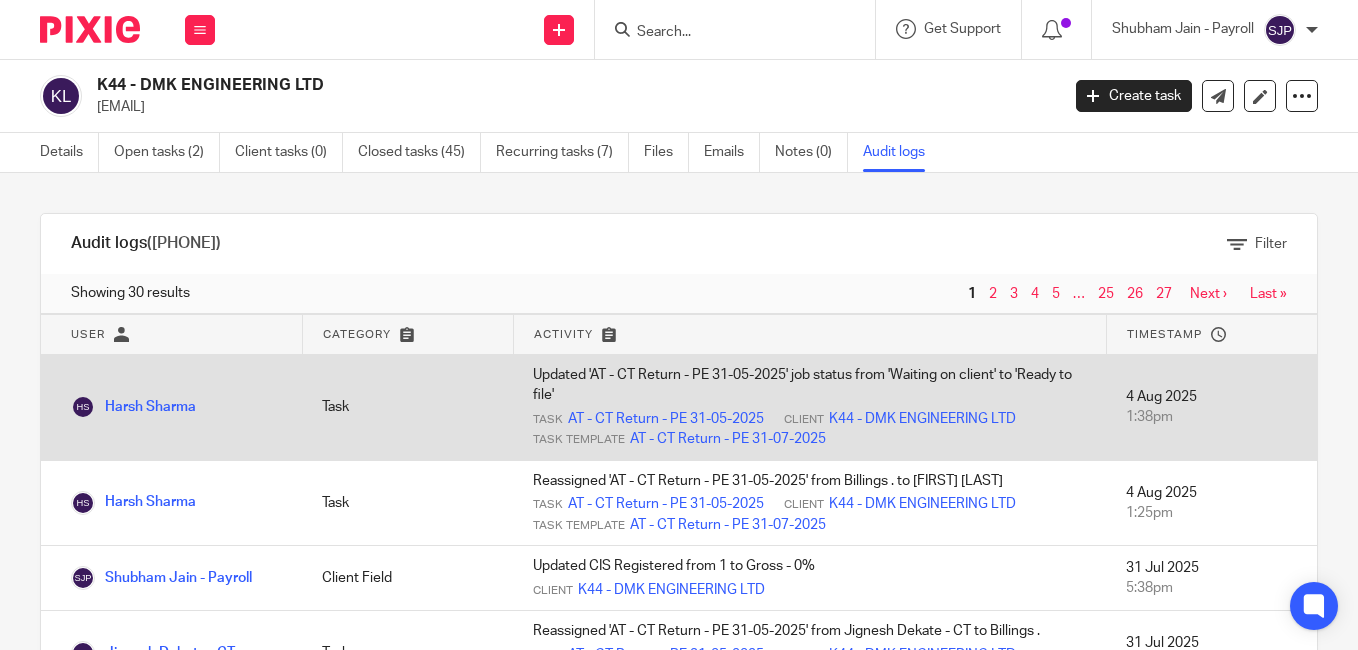 scroll, scrollTop: 0, scrollLeft: 0, axis: both 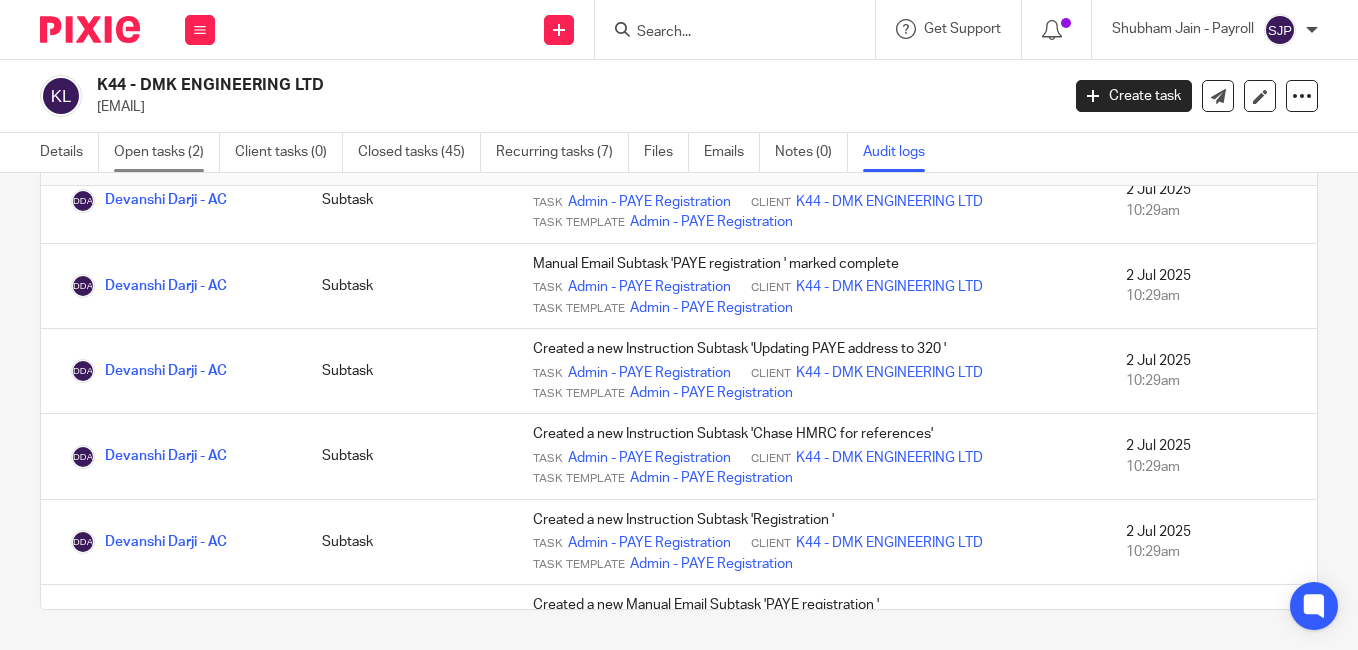 click on "Open tasks (2)" at bounding box center [167, 152] 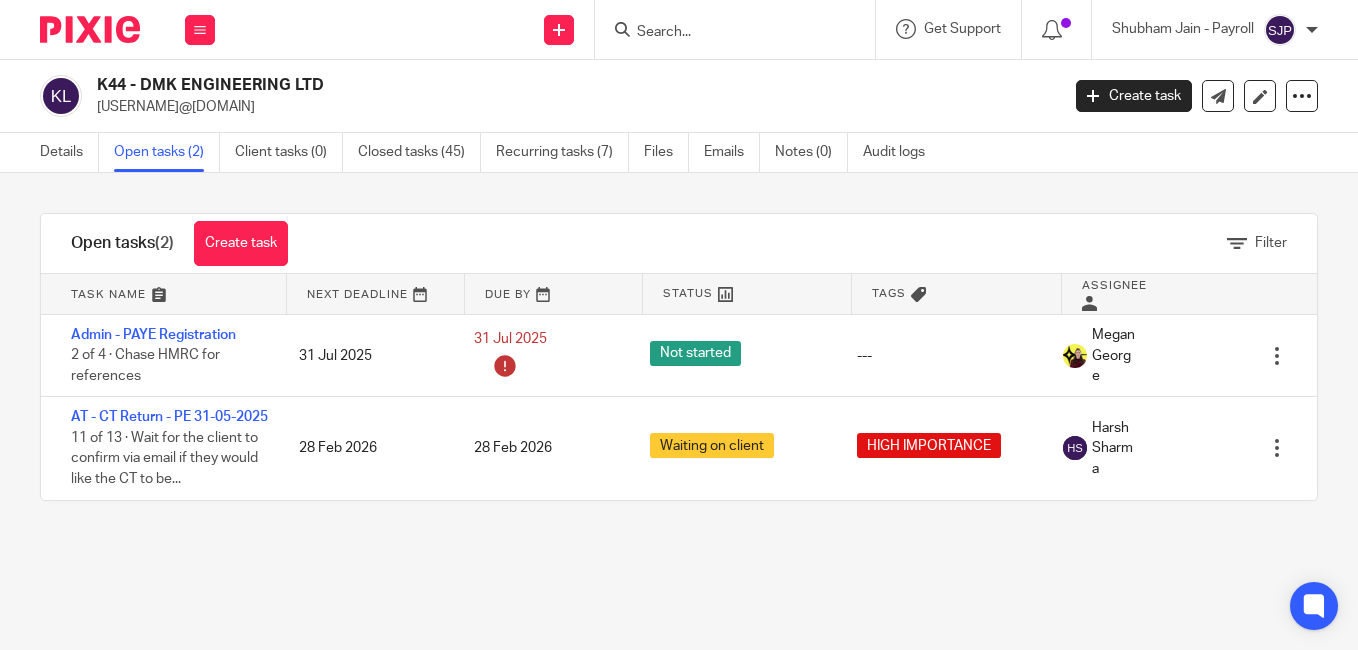 scroll, scrollTop: 0, scrollLeft: 0, axis: both 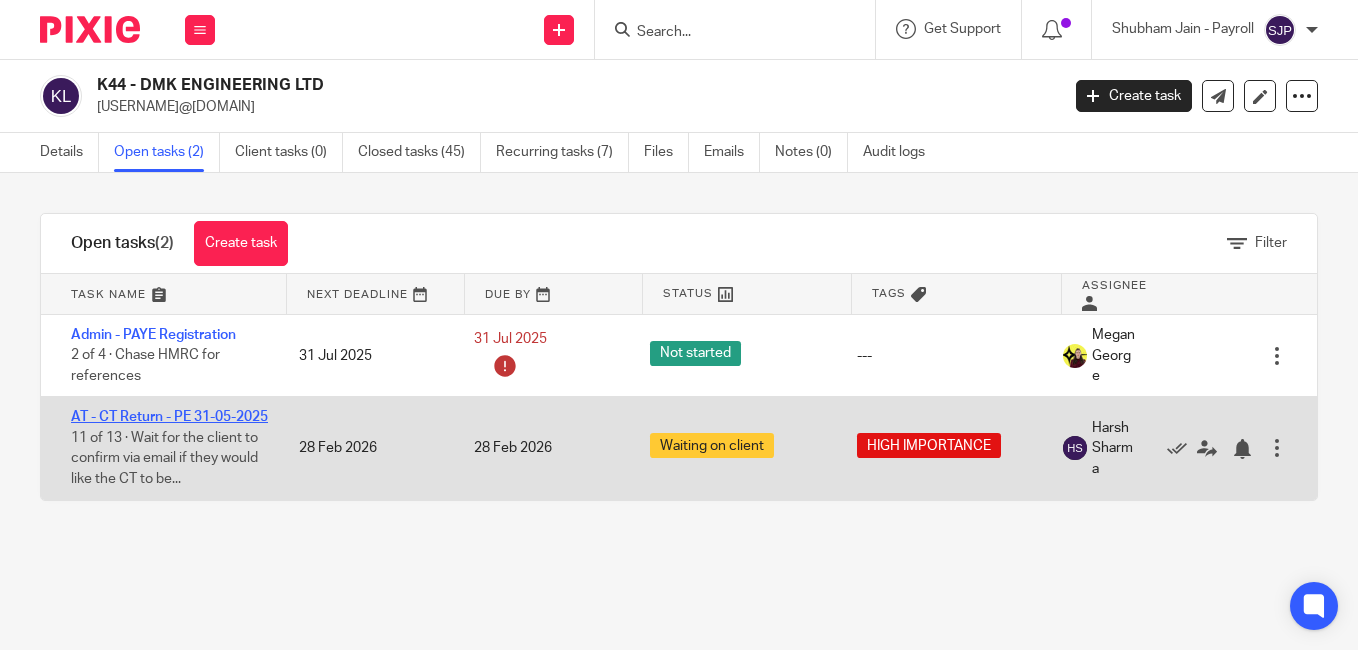 click on "AT - CT Return - PE 31-05-2025" at bounding box center (169, 417) 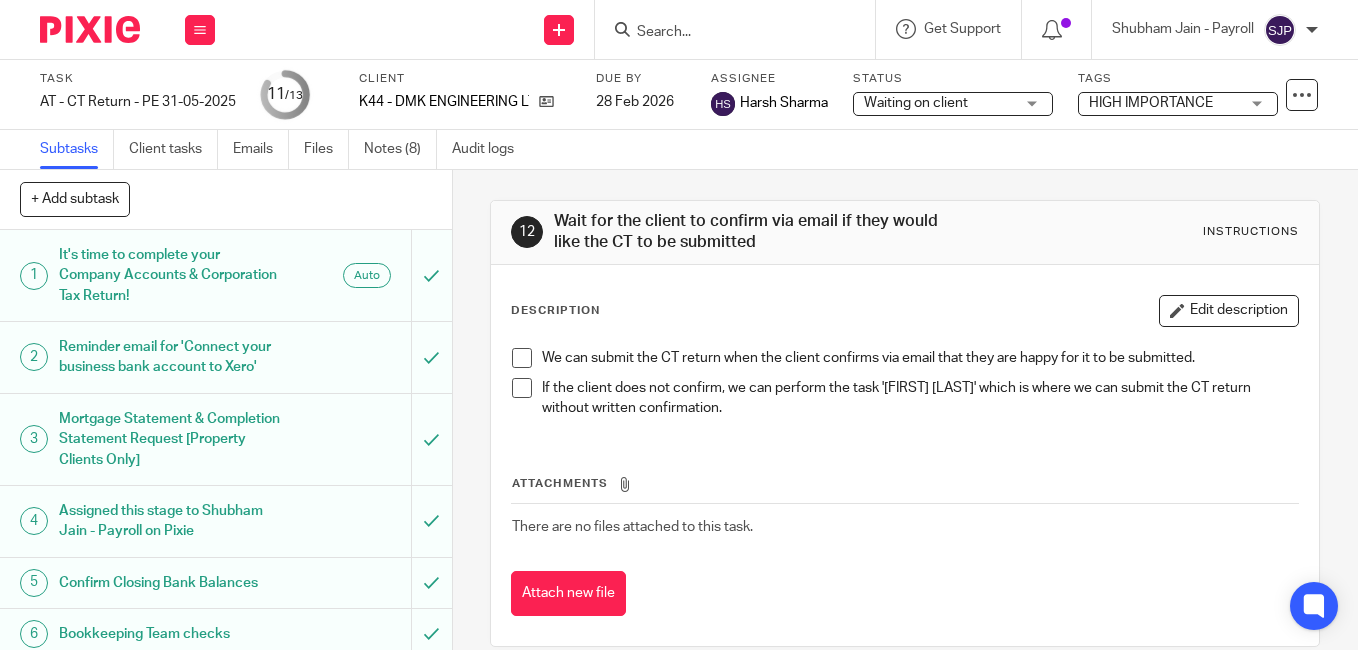 click on "Notes (8)" at bounding box center (400, 149) 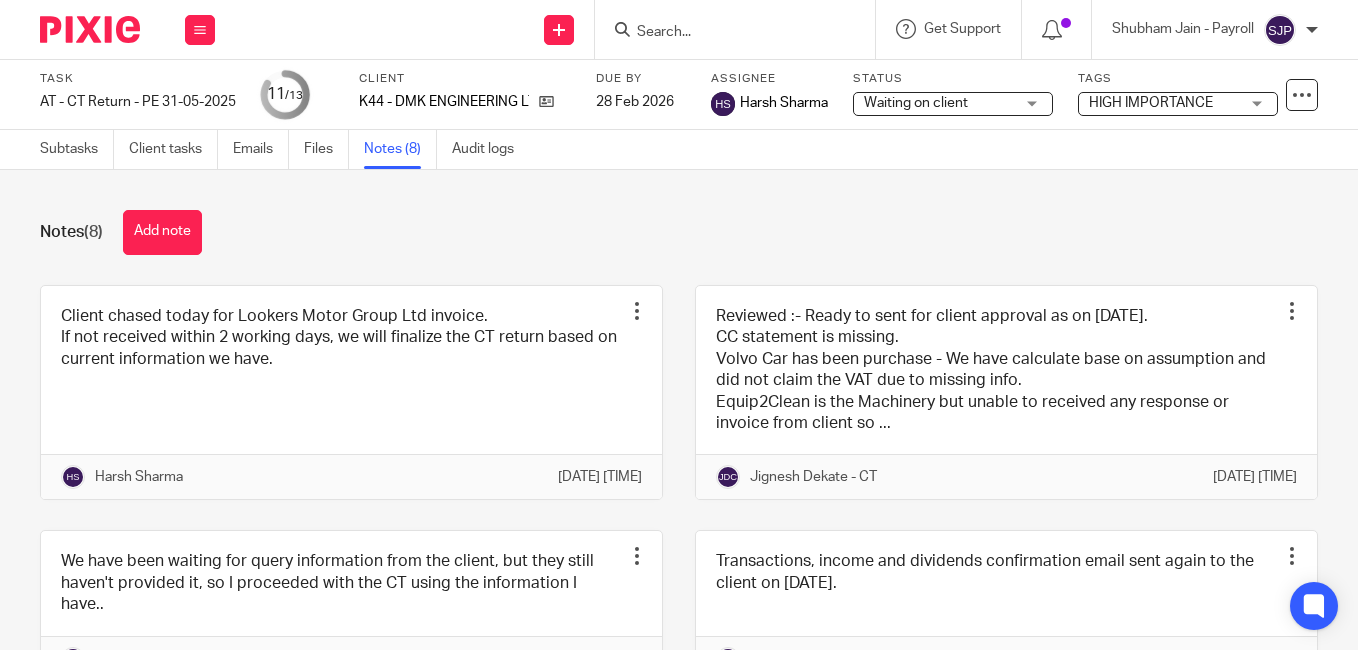scroll, scrollTop: 0, scrollLeft: 0, axis: both 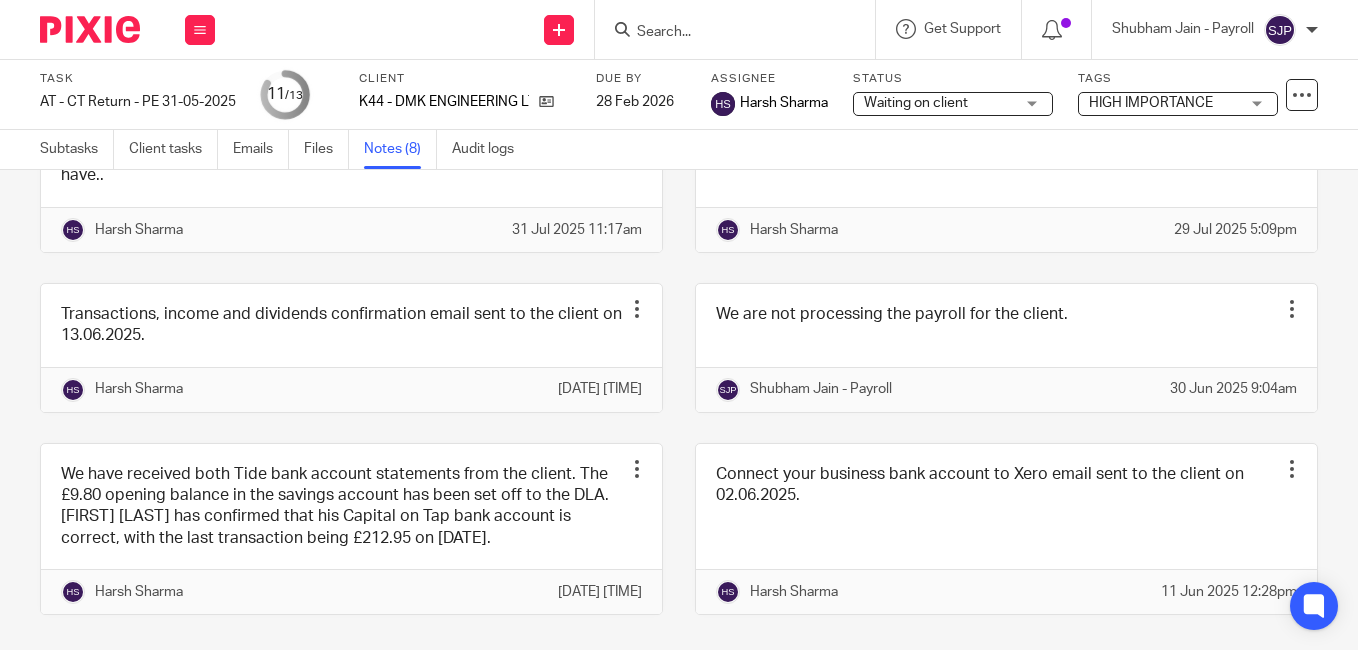click at bounding box center (725, 33) 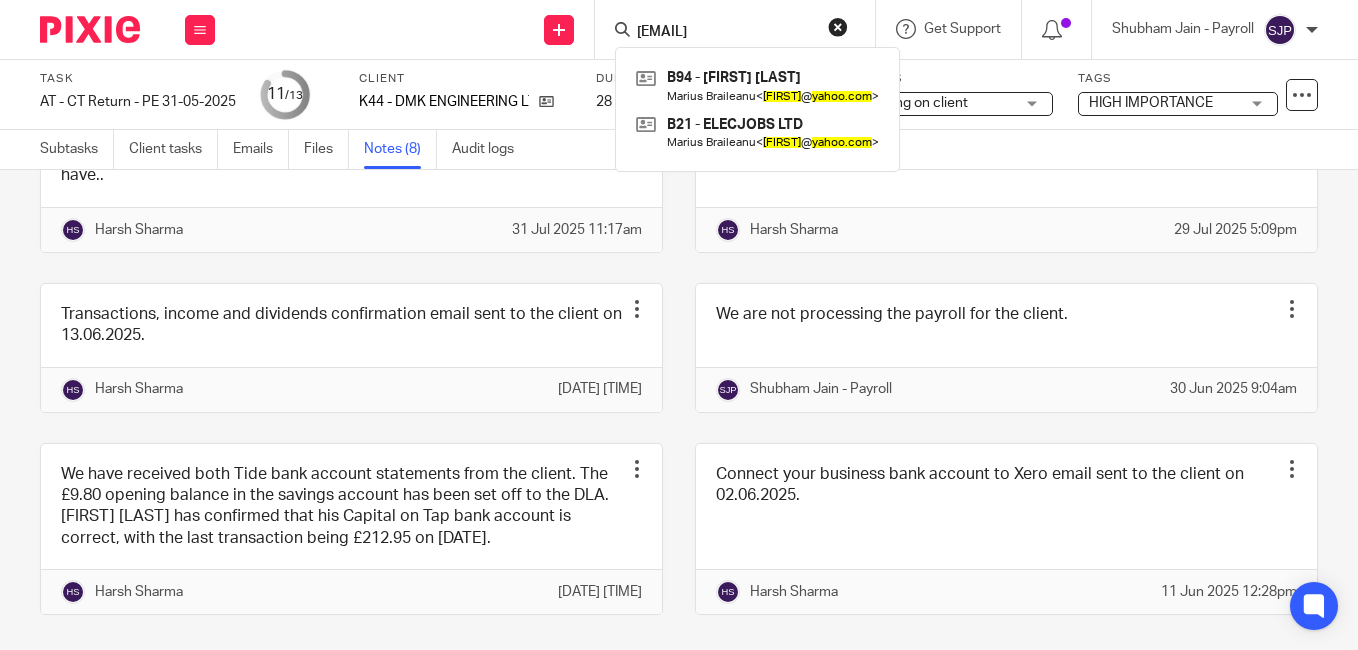 type on "mariusreina@yahoo.com" 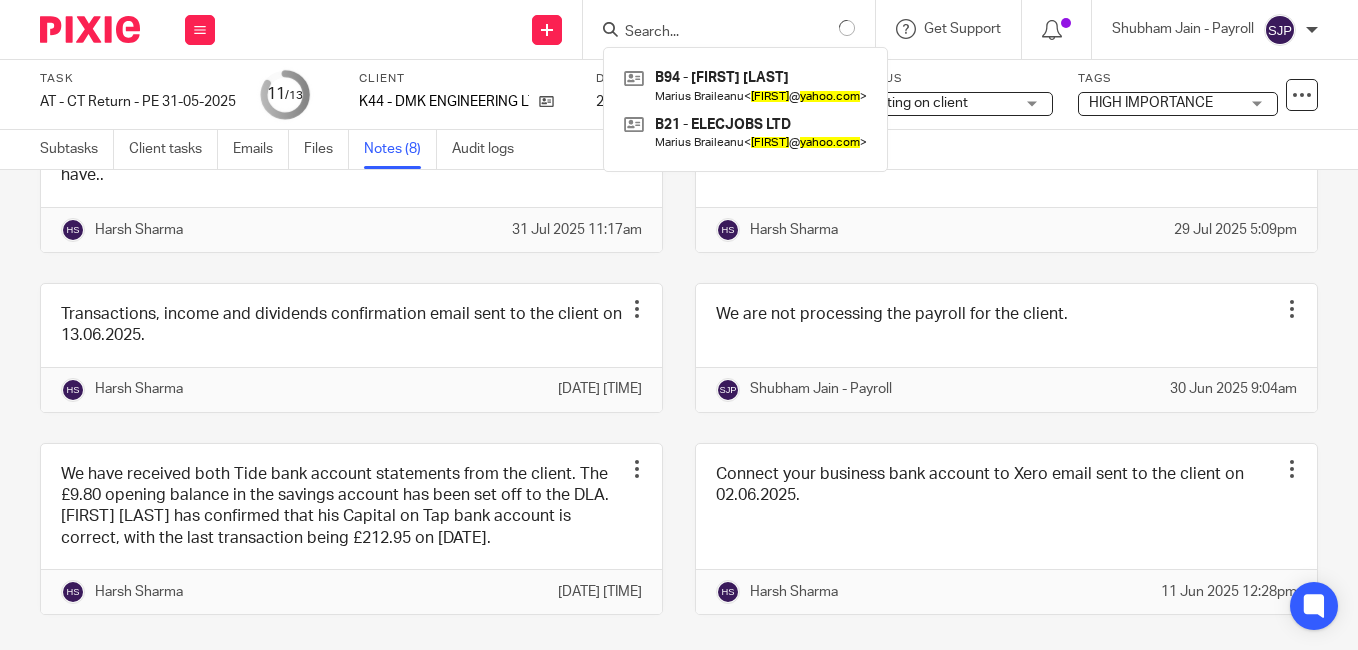click at bounding box center [713, 33] 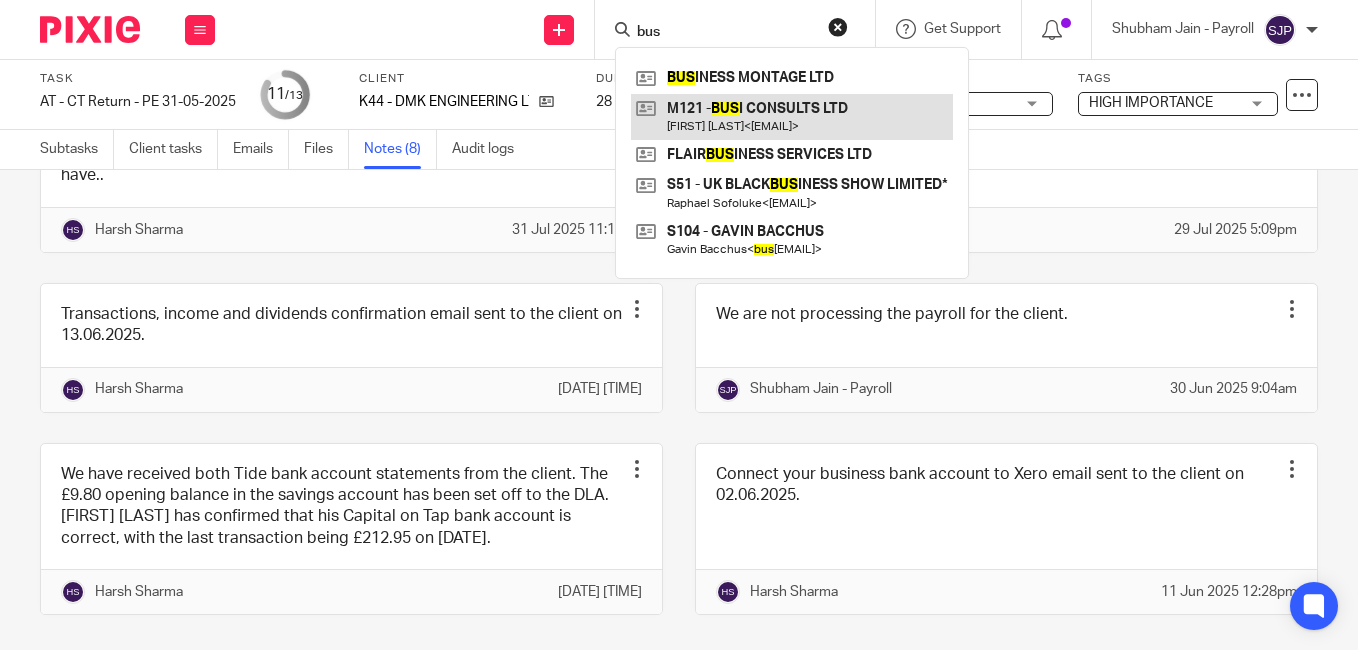 type on "bus" 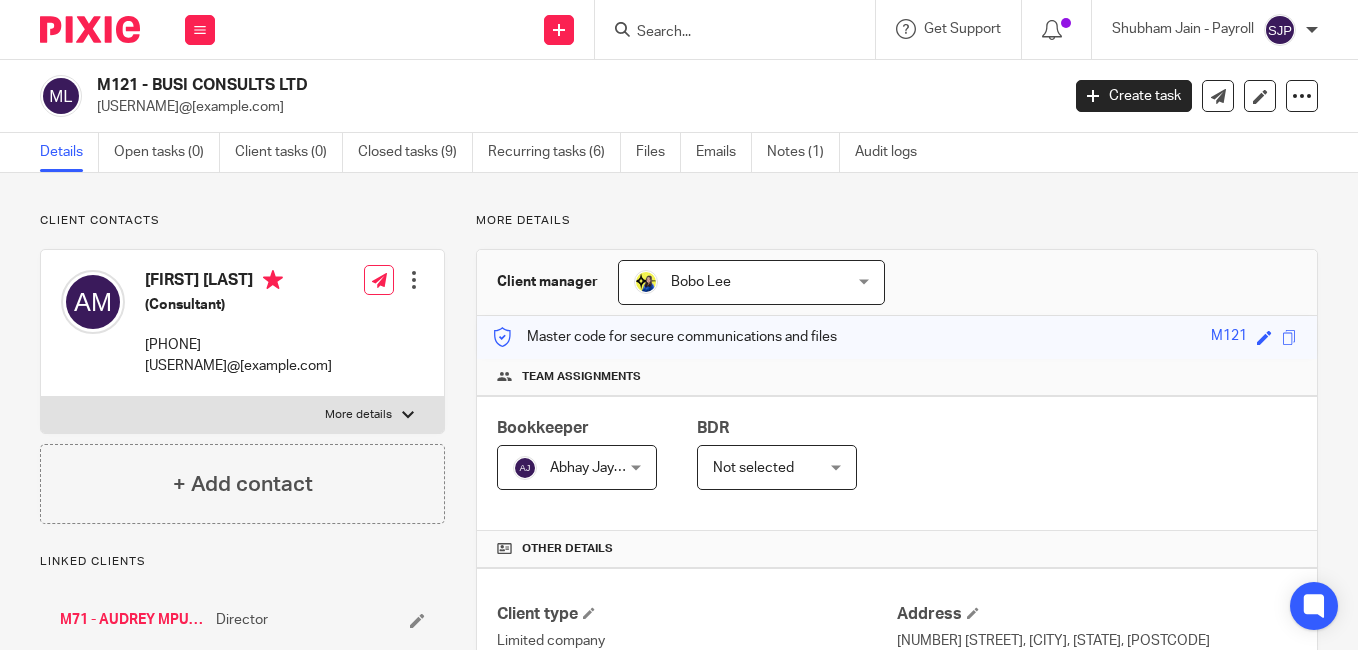 scroll, scrollTop: 0, scrollLeft: 0, axis: both 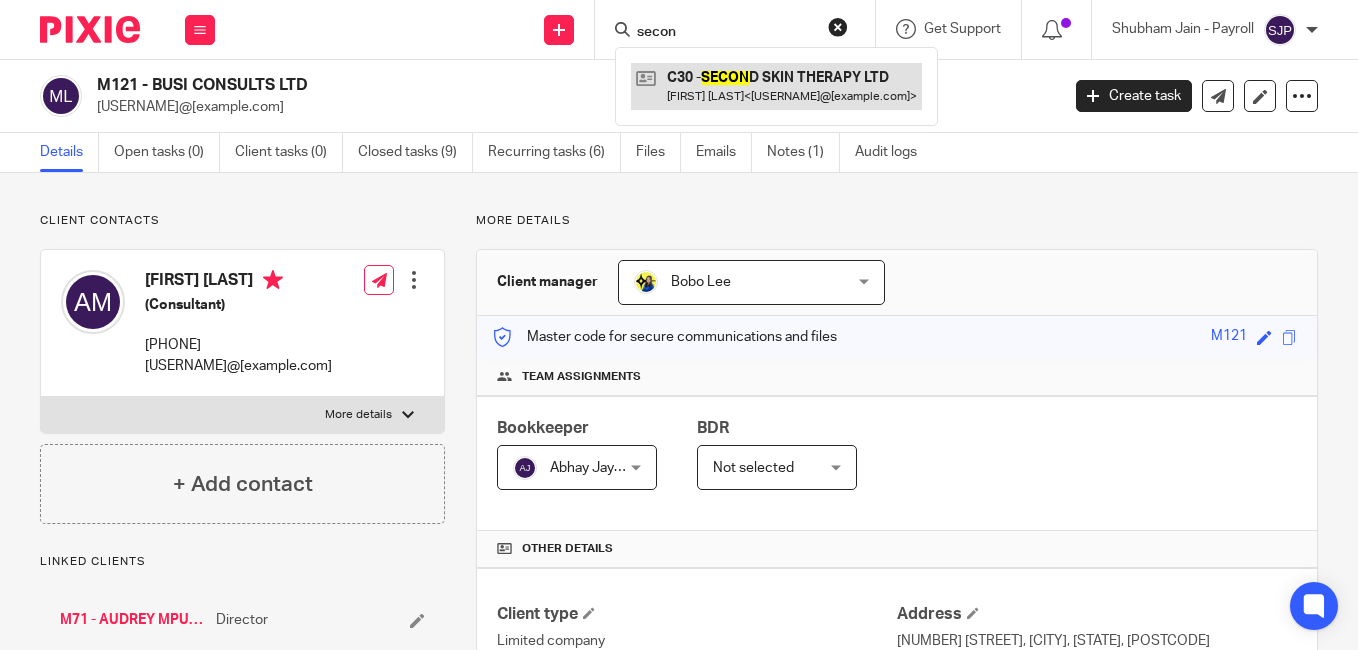 type on "secon" 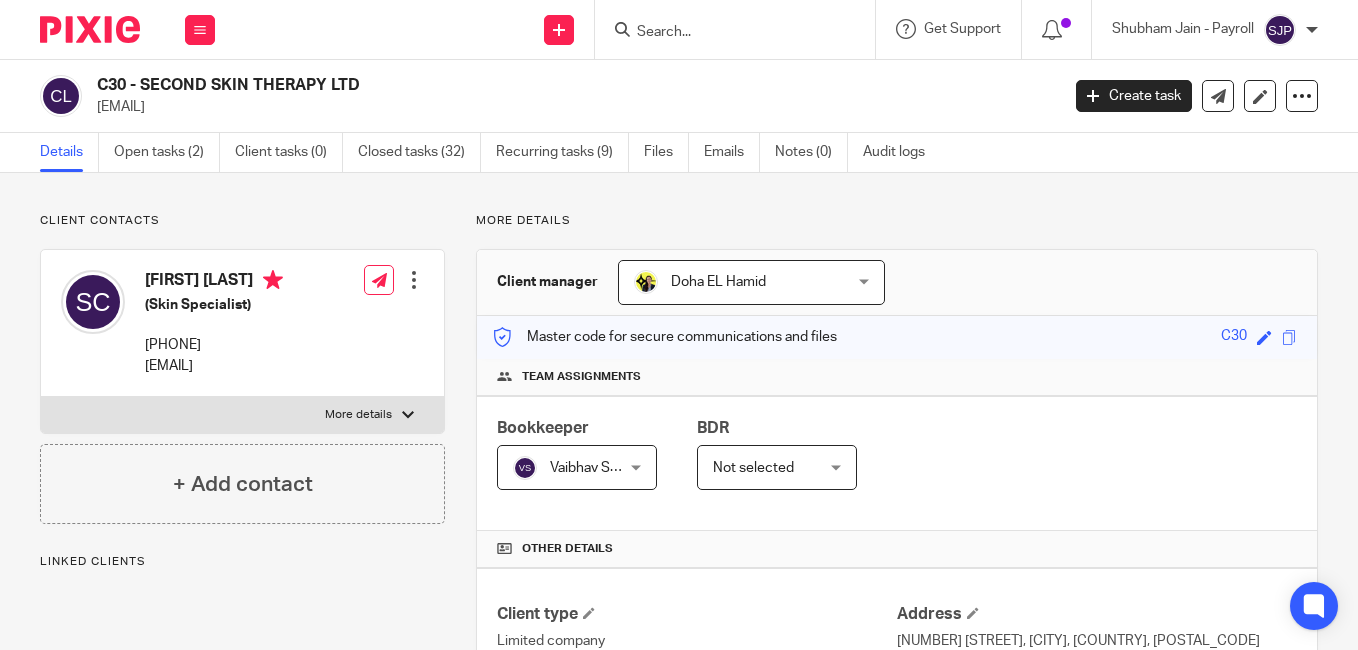 scroll, scrollTop: 0, scrollLeft: 0, axis: both 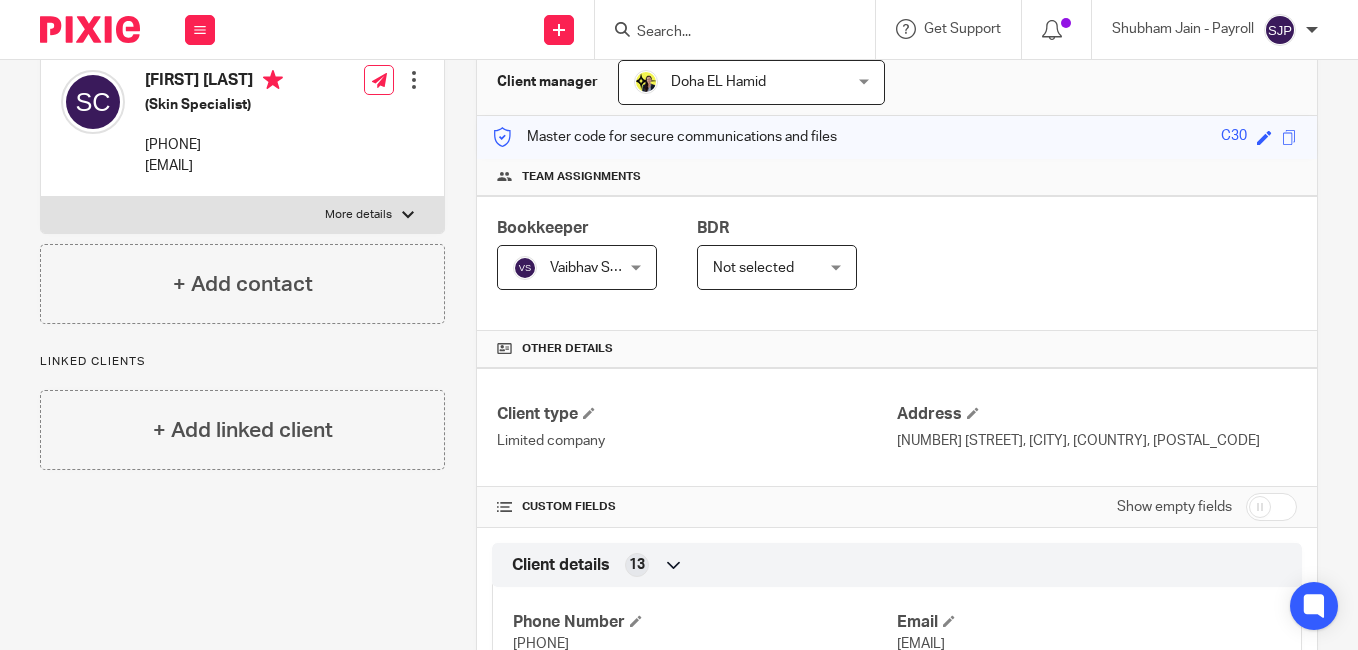 click at bounding box center (741, 29) 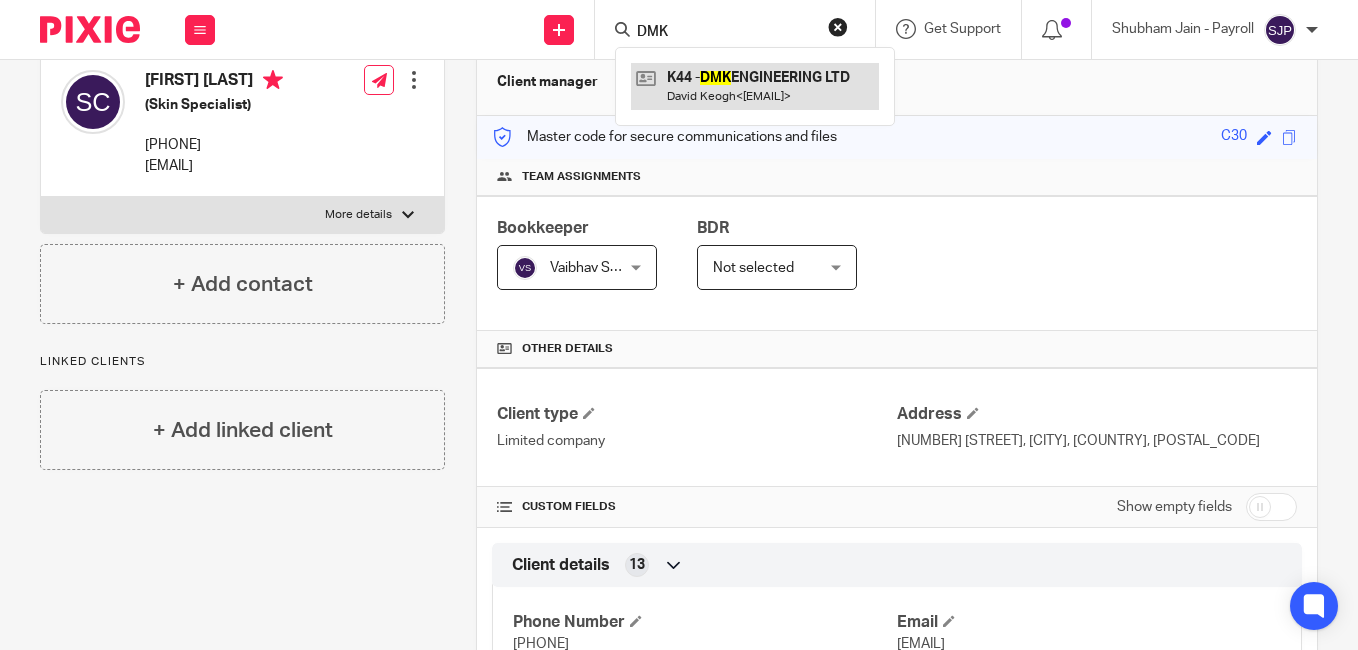 type on "DMK" 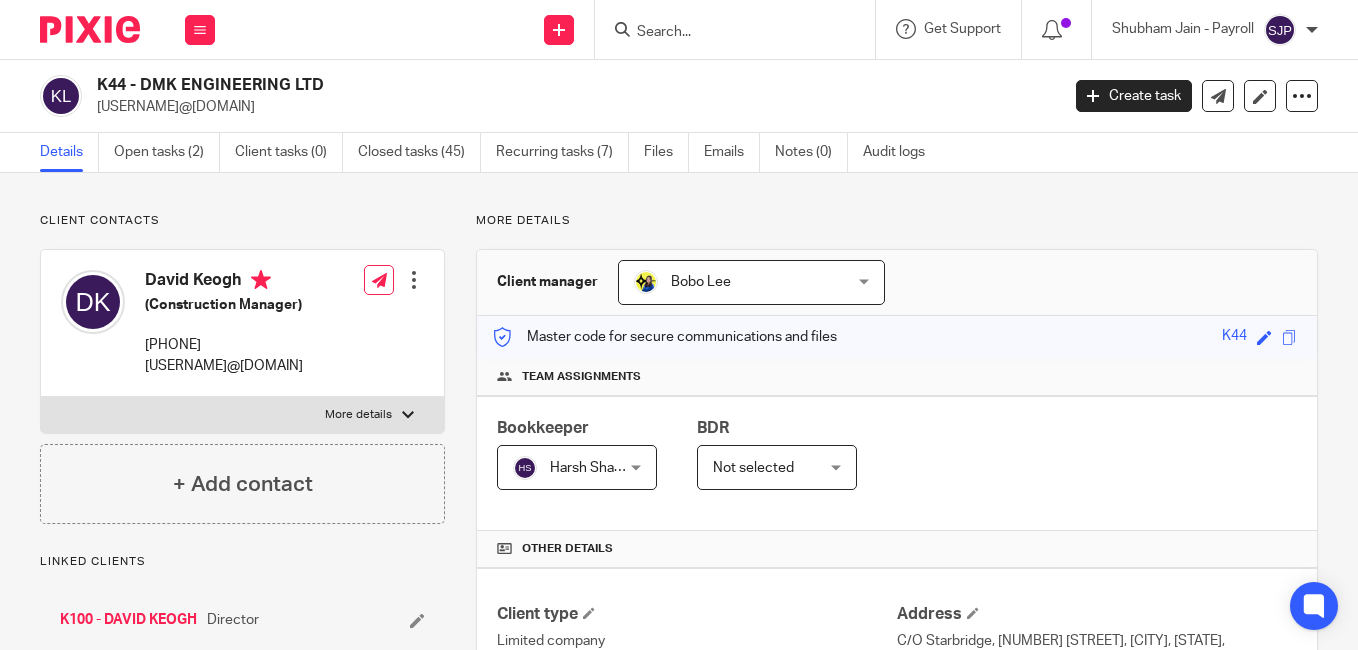 scroll, scrollTop: 0, scrollLeft: 0, axis: both 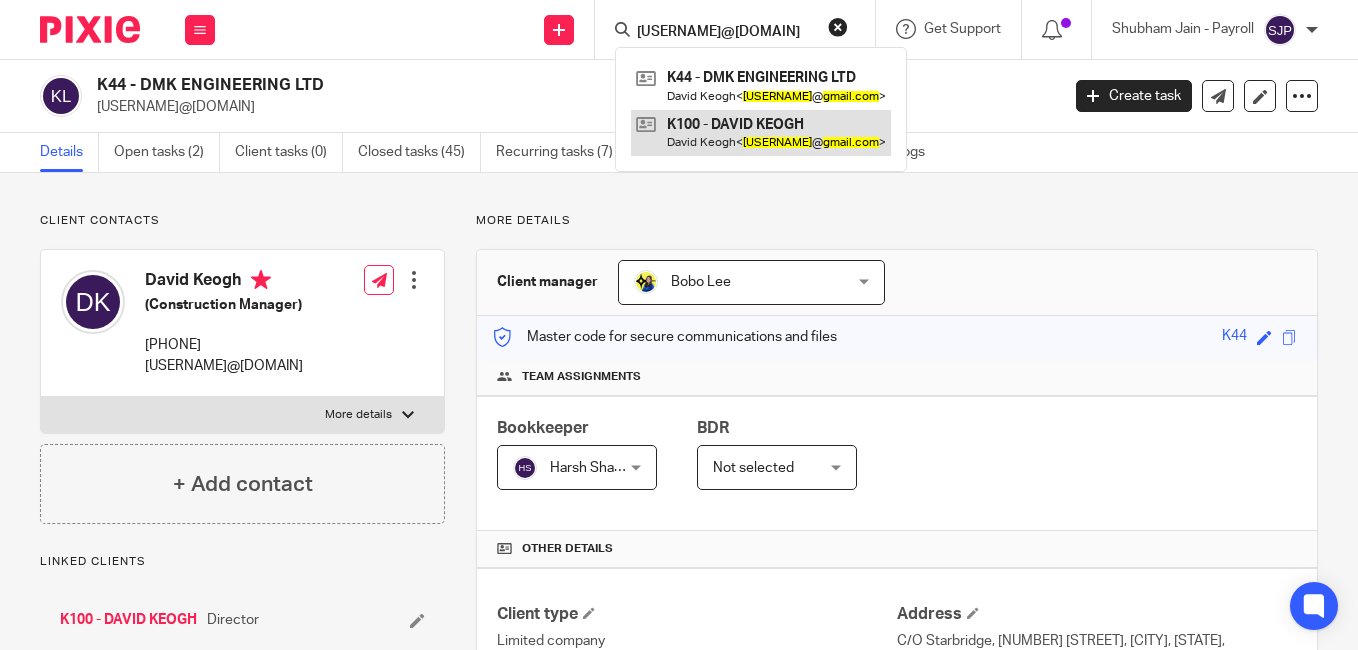 type on "[EMAIL]" 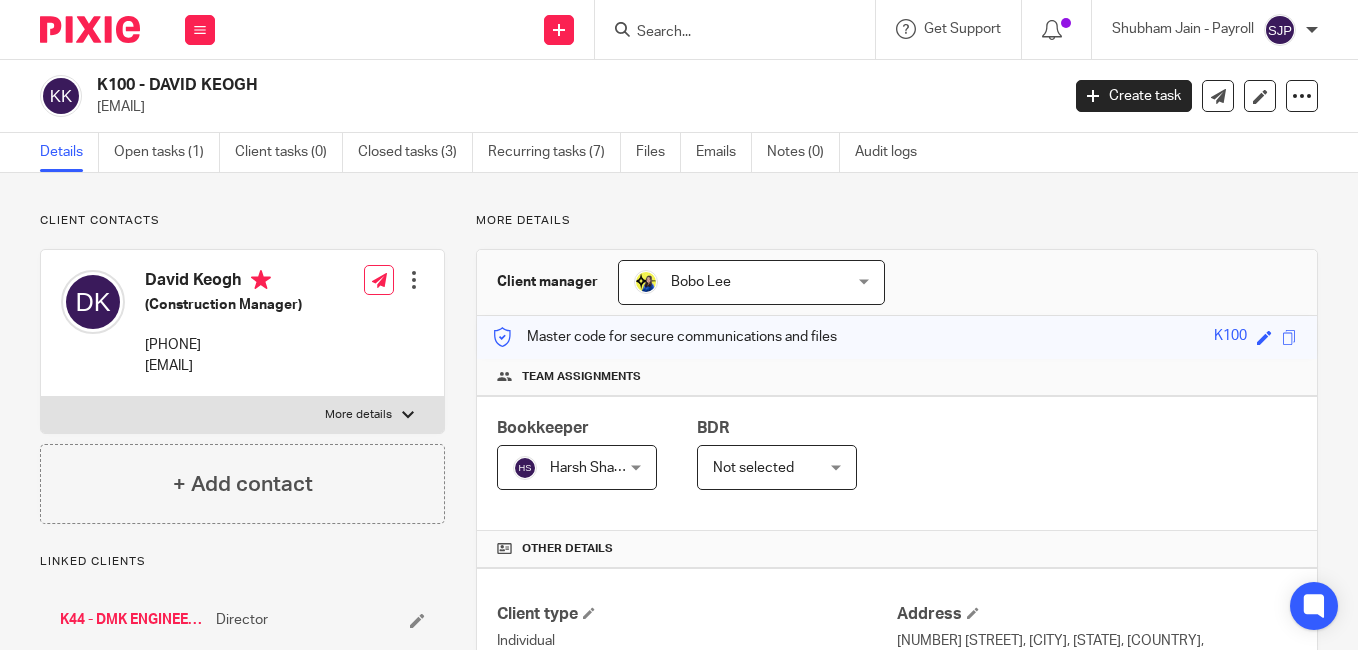 scroll, scrollTop: 0, scrollLeft: 0, axis: both 